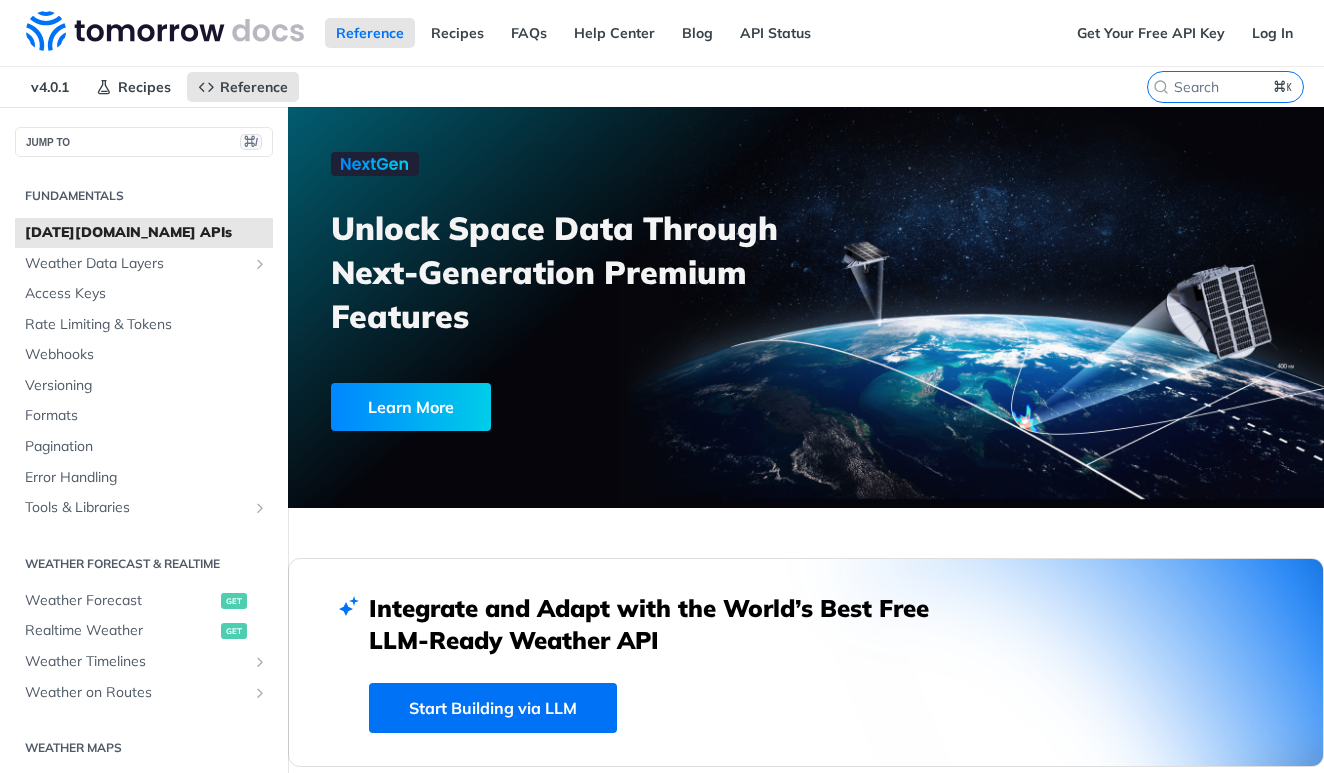 scroll, scrollTop: 0, scrollLeft: 0, axis: both 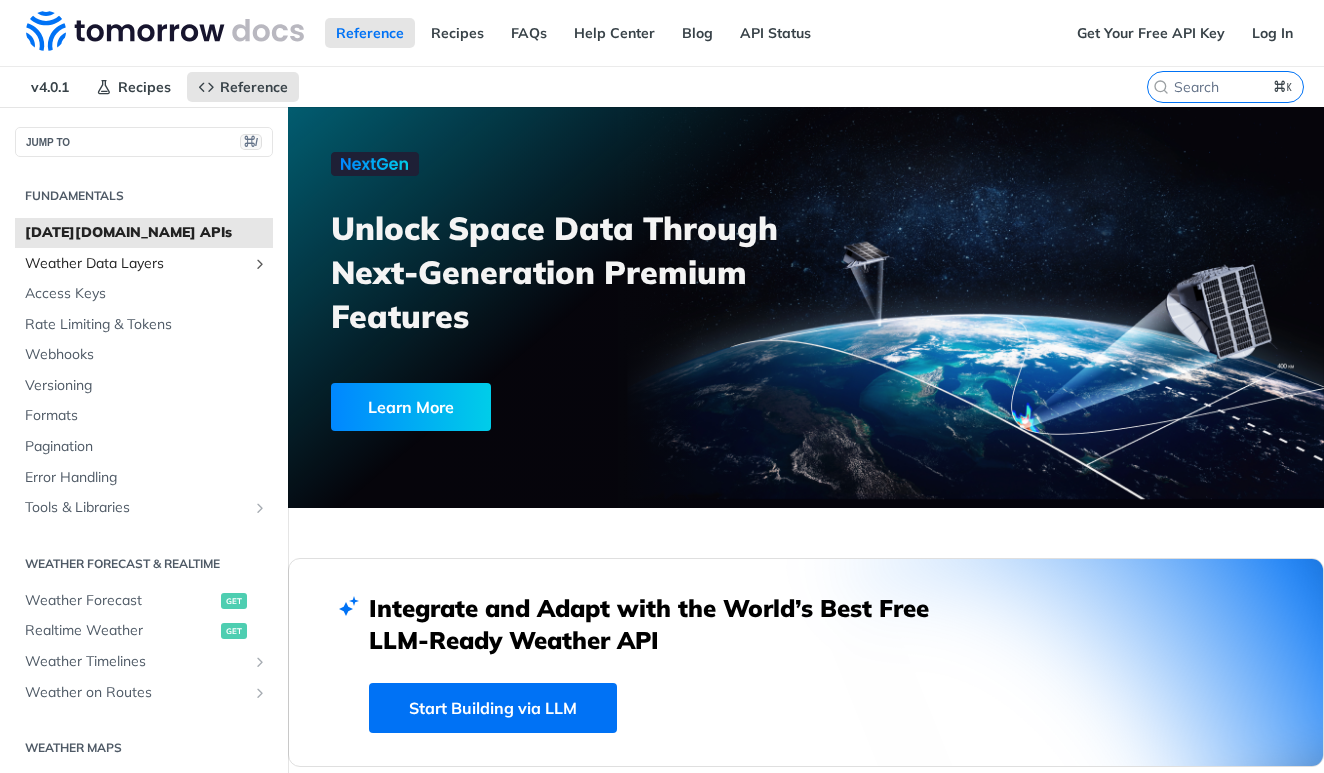 click on "Weather Data Layers" at bounding box center [136, 264] 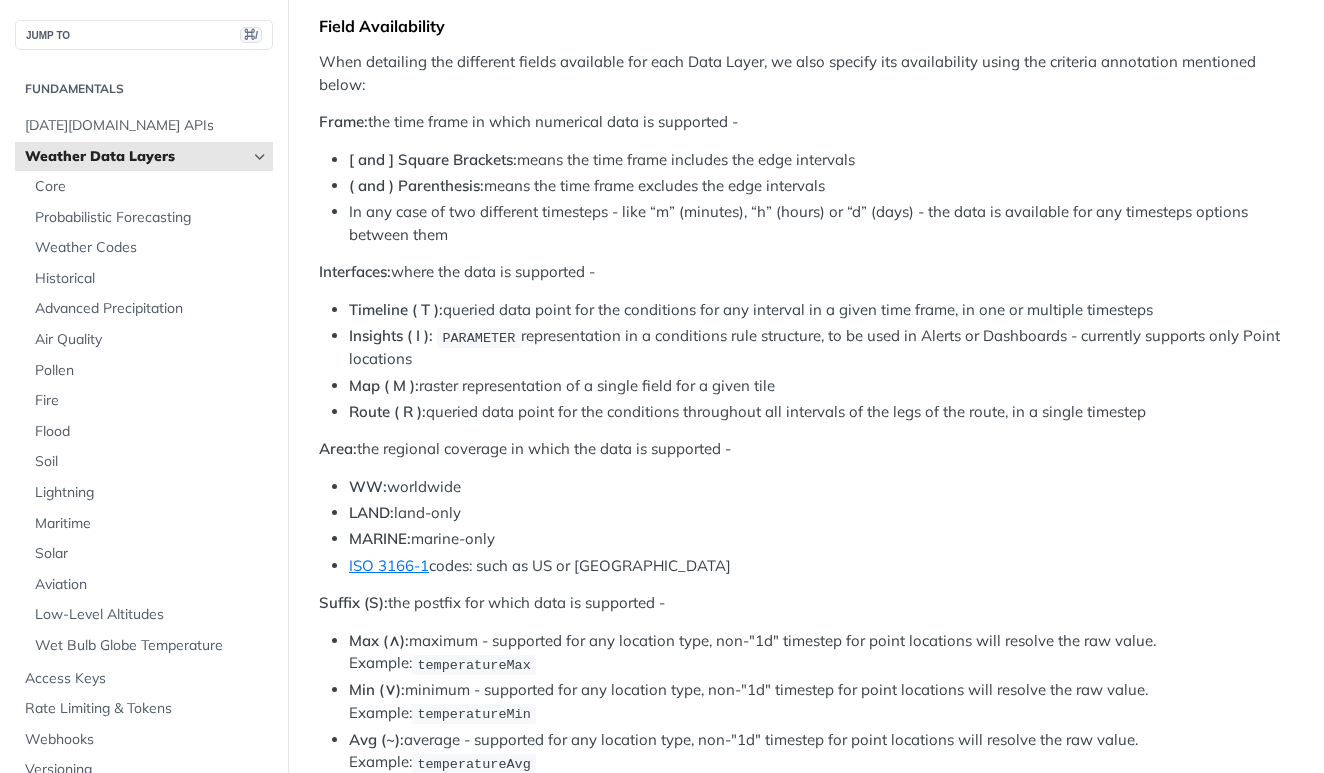 scroll, scrollTop: 823, scrollLeft: 0, axis: vertical 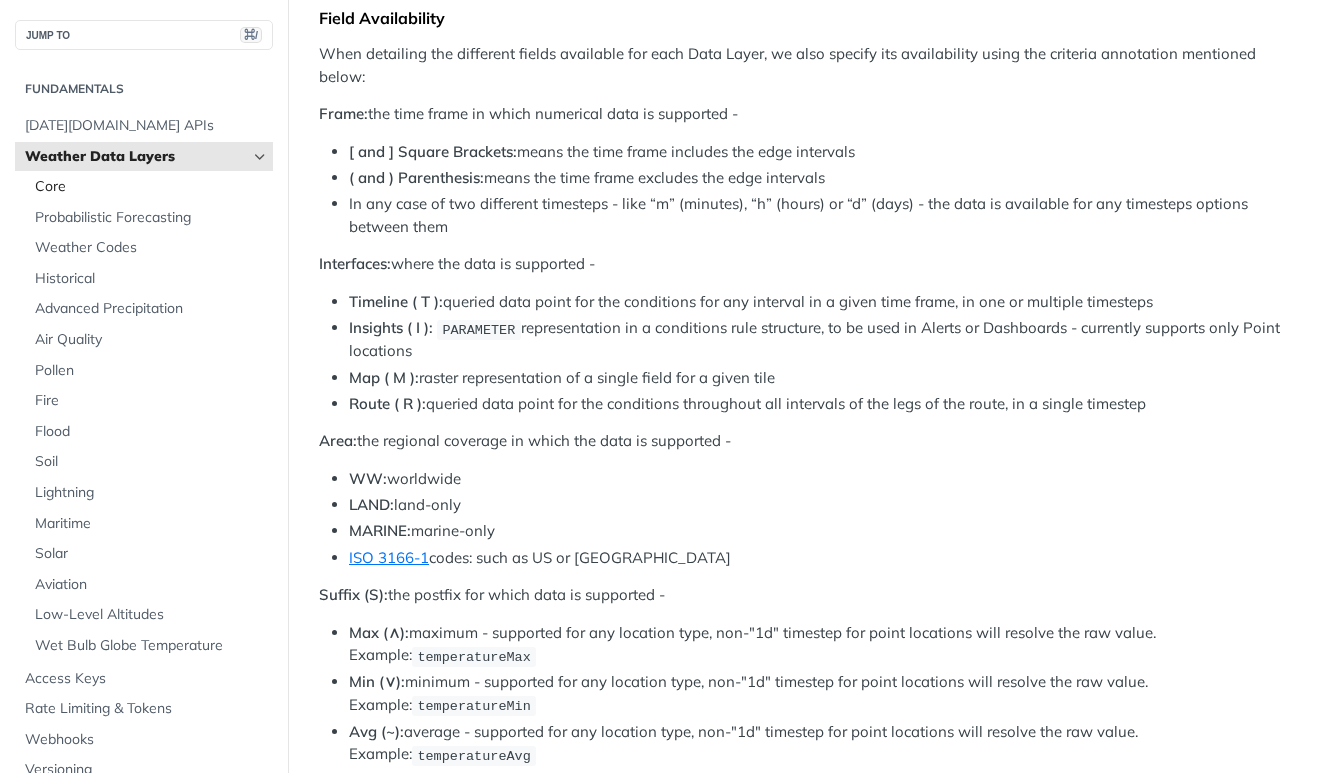 click on "Core" at bounding box center [151, 187] 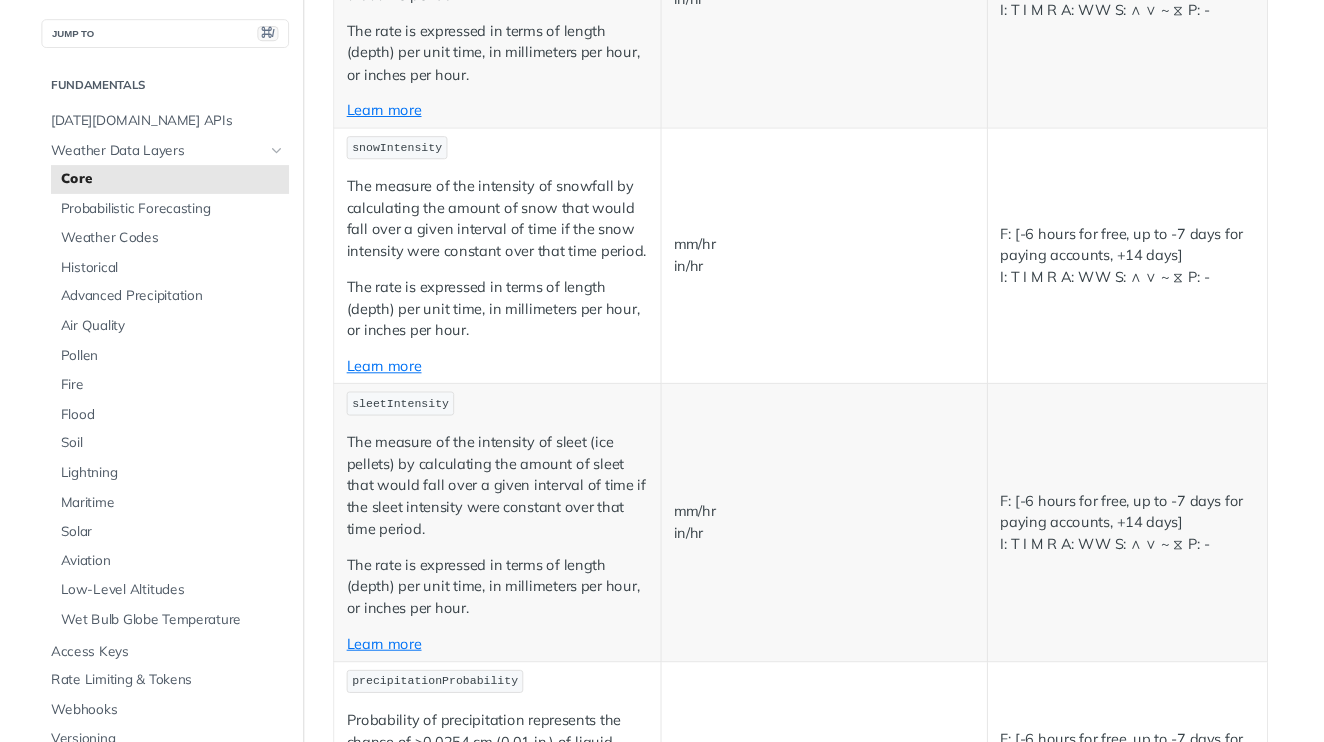 scroll, scrollTop: 2672, scrollLeft: 0, axis: vertical 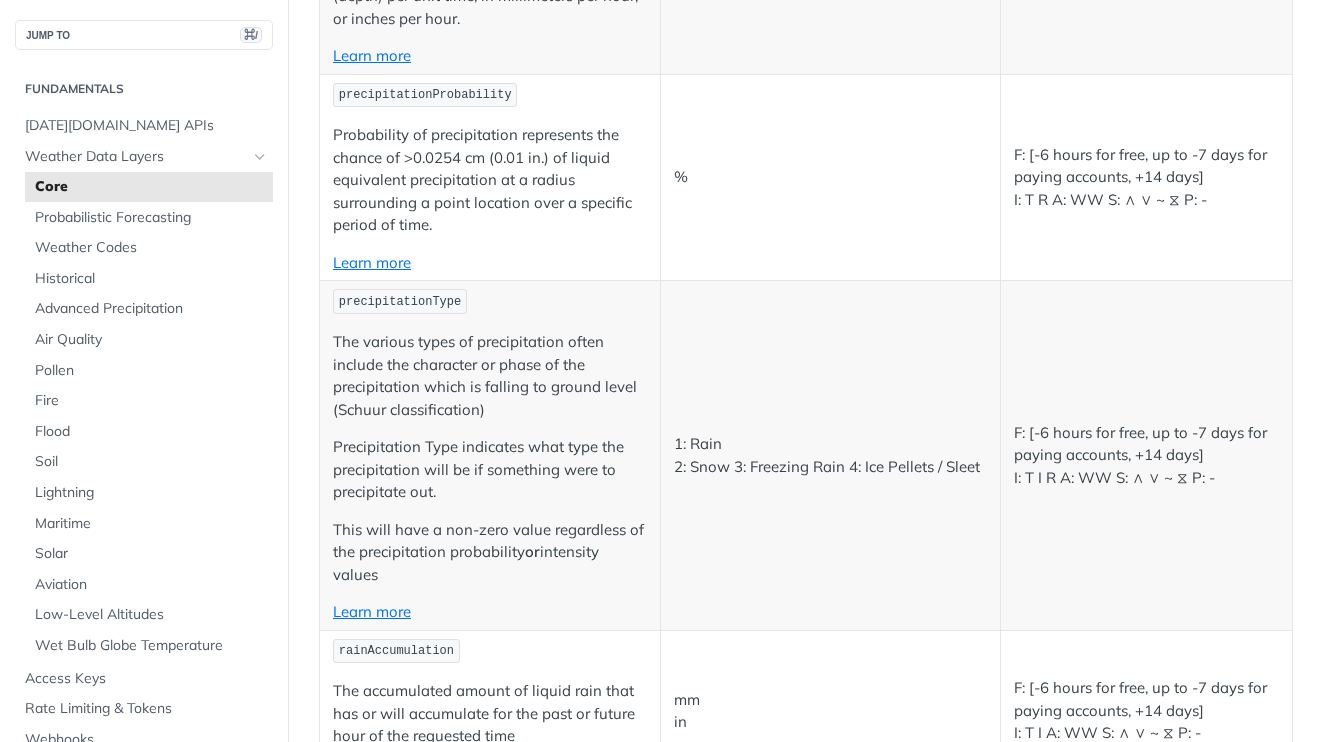 click on "mm/hr
in/hr" at bounding box center [830, -905] 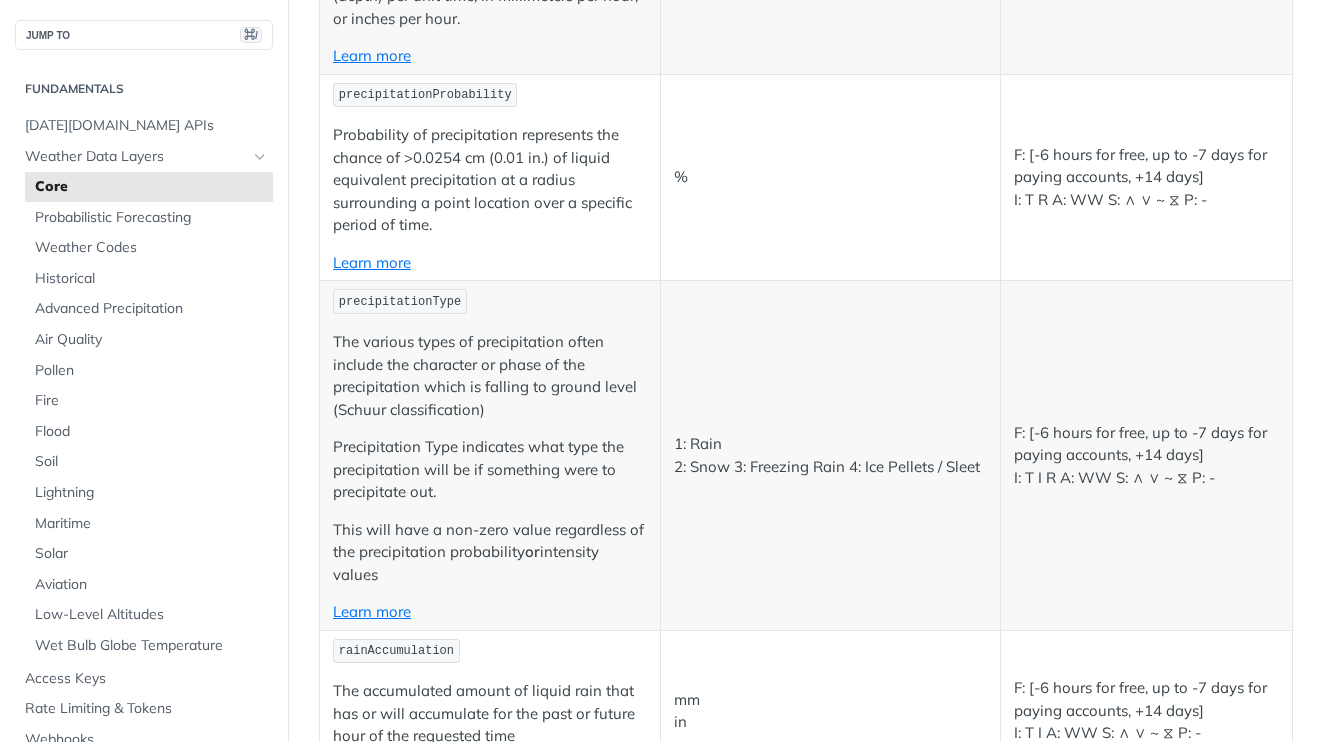 click on "Learn more" at bounding box center (372, -790) 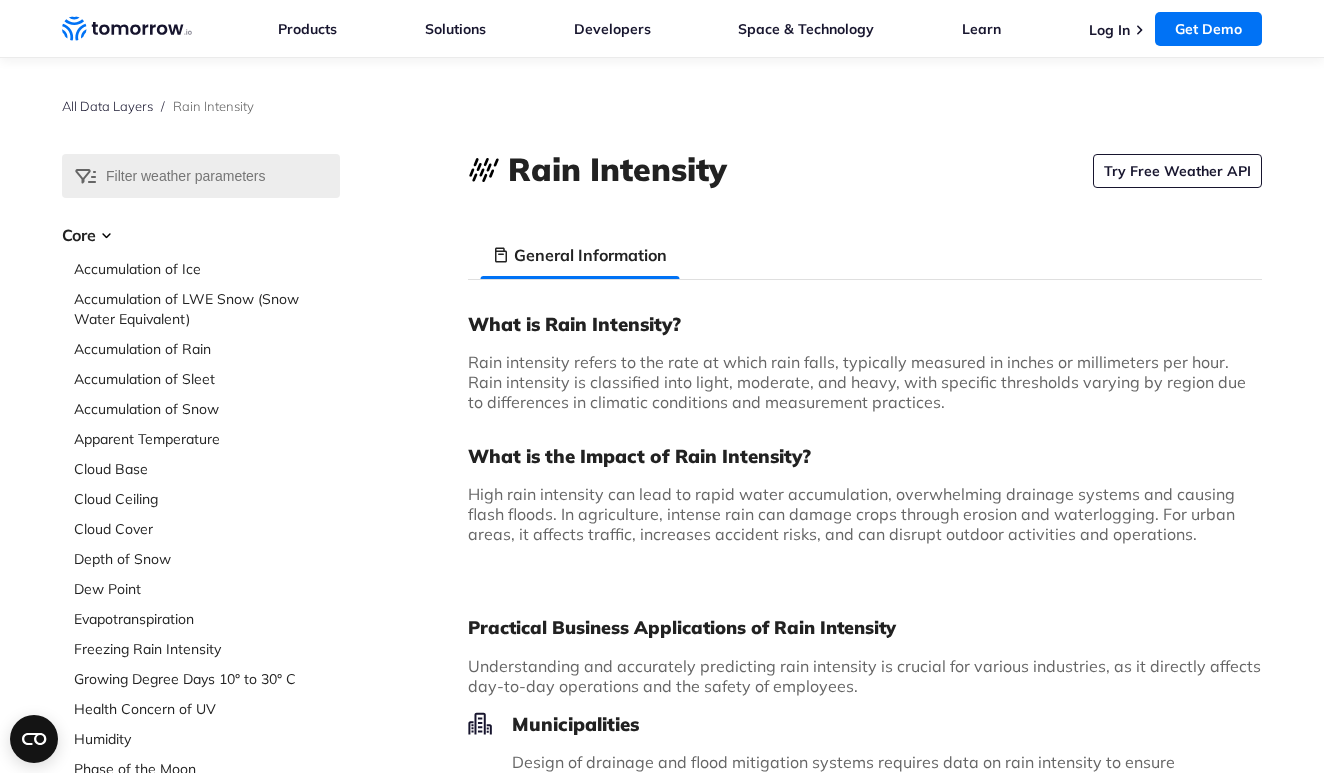 scroll, scrollTop: 0, scrollLeft: 0, axis: both 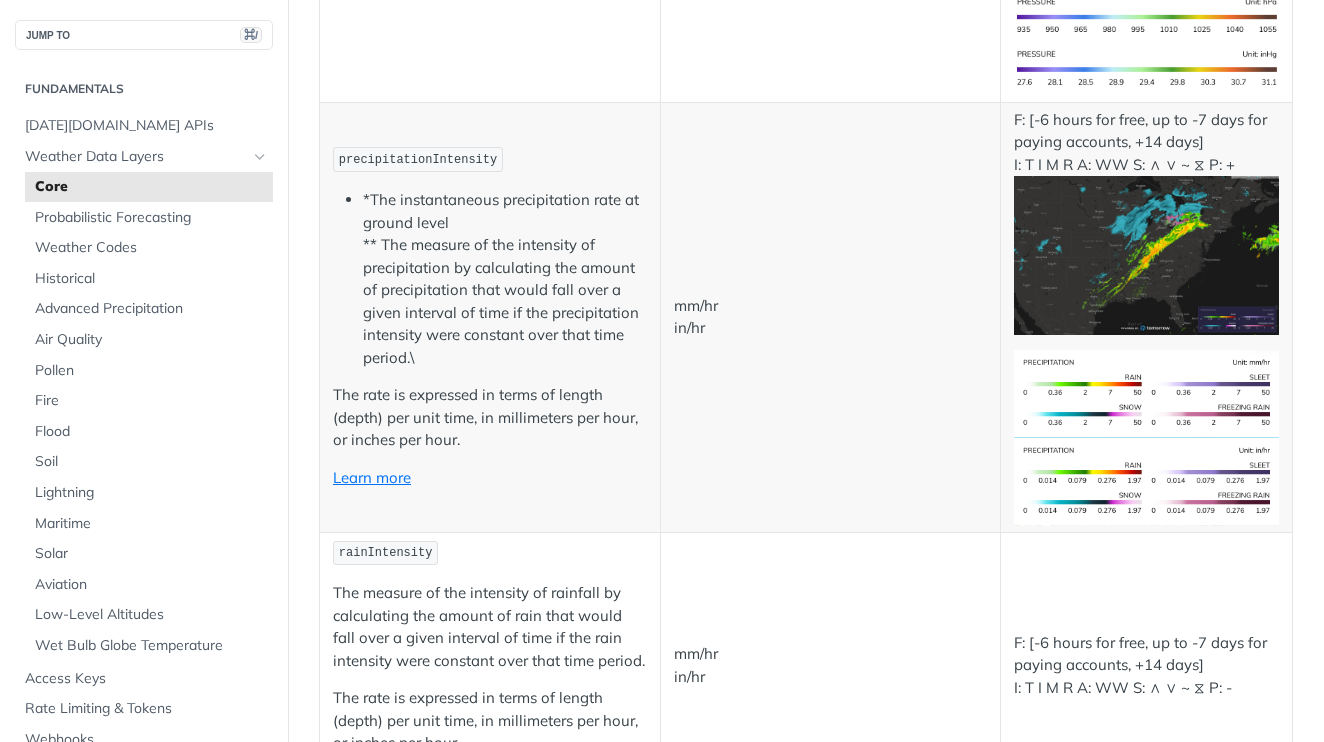 click on "mm/hr
in/hr" at bounding box center (830, 665) 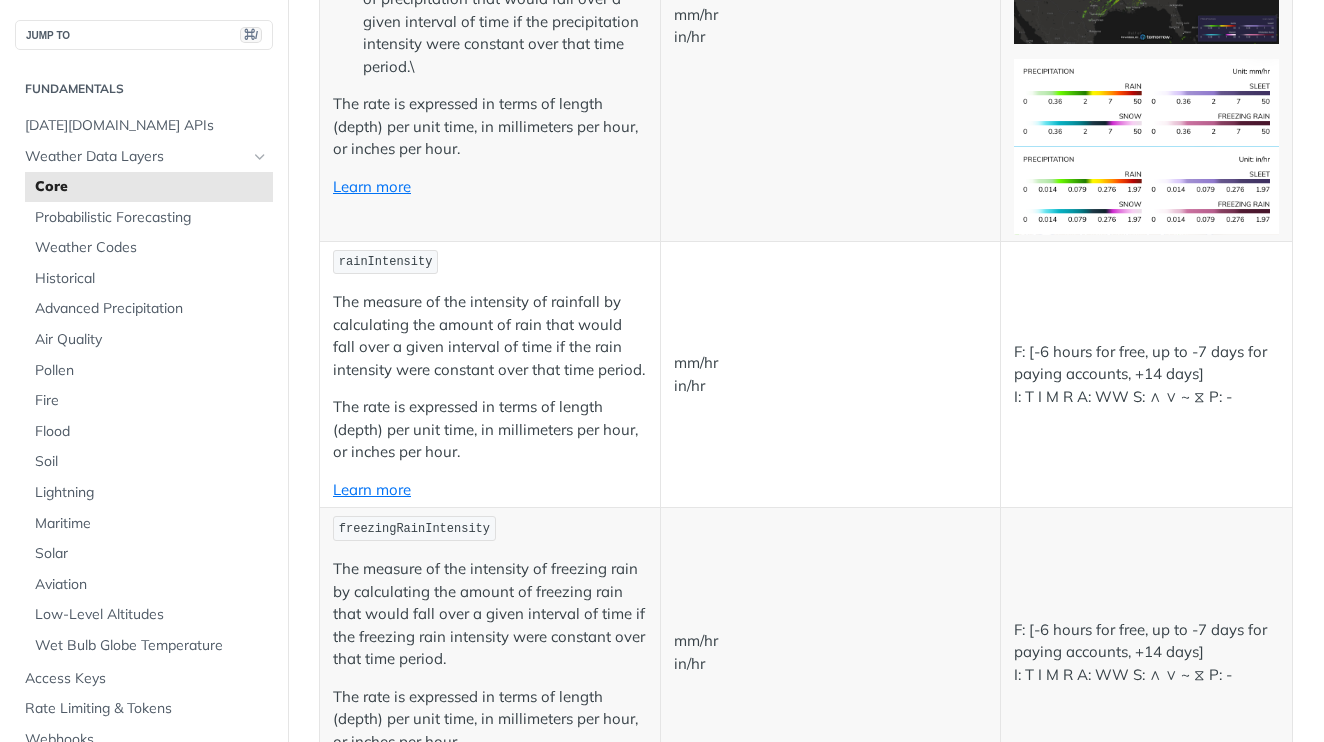 scroll, scrollTop: 3410, scrollLeft: 0, axis: vertical 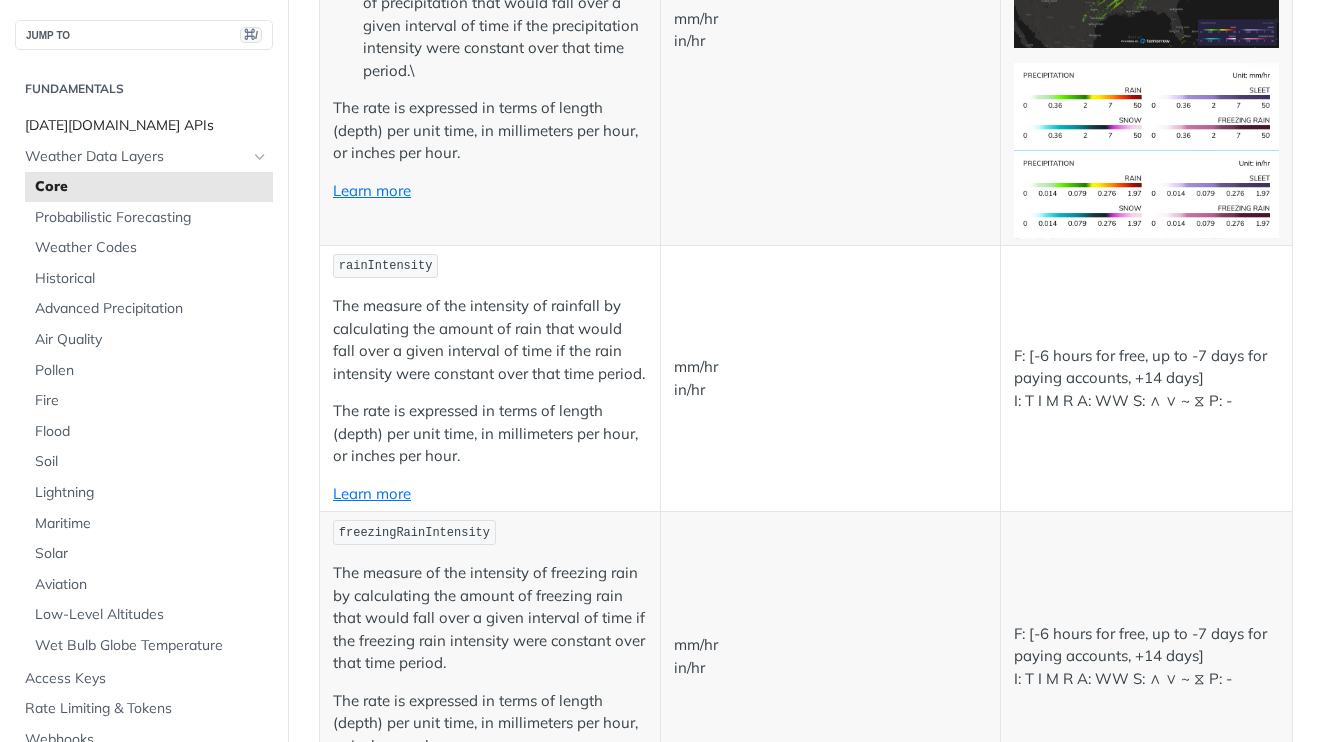 click on "[DATE][DOMAIN_NAME] APIs" at bounding box center [146, 126] 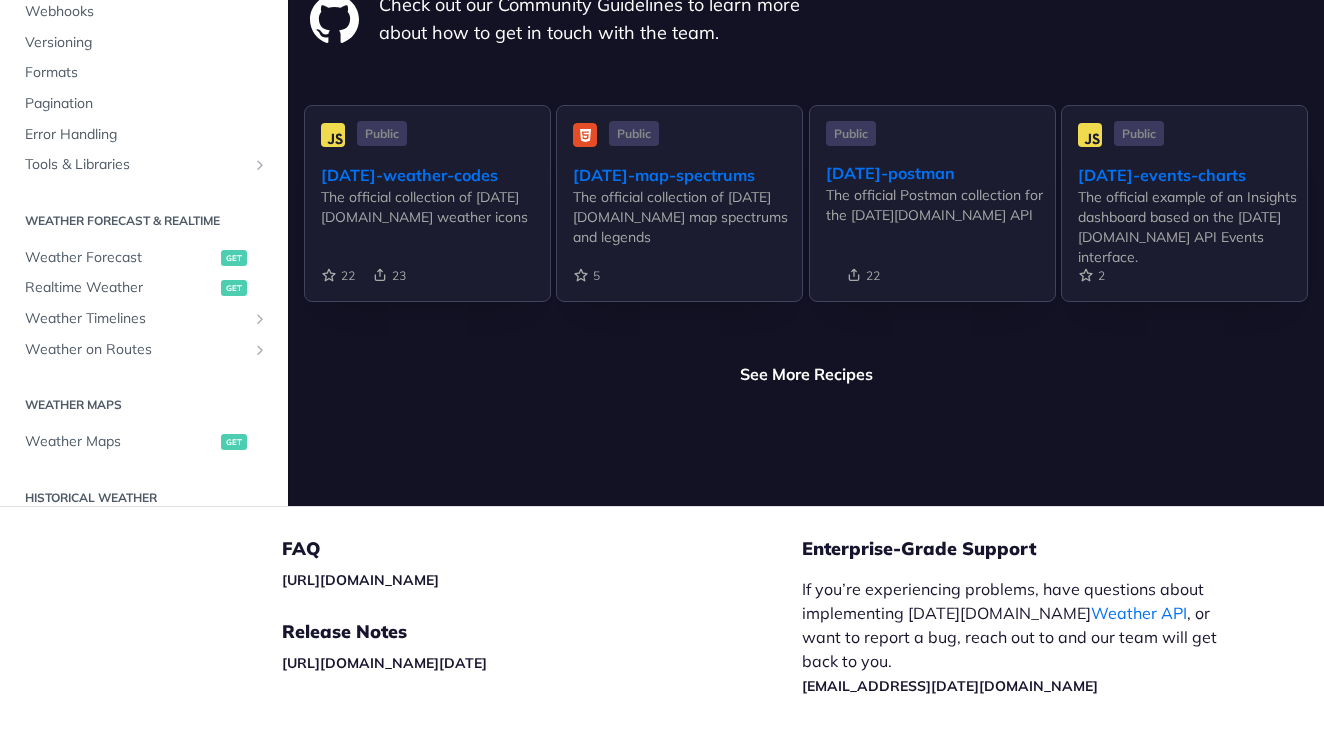 scroll, scrollTop: 5634, scrollLeft: 0, axis: vertical 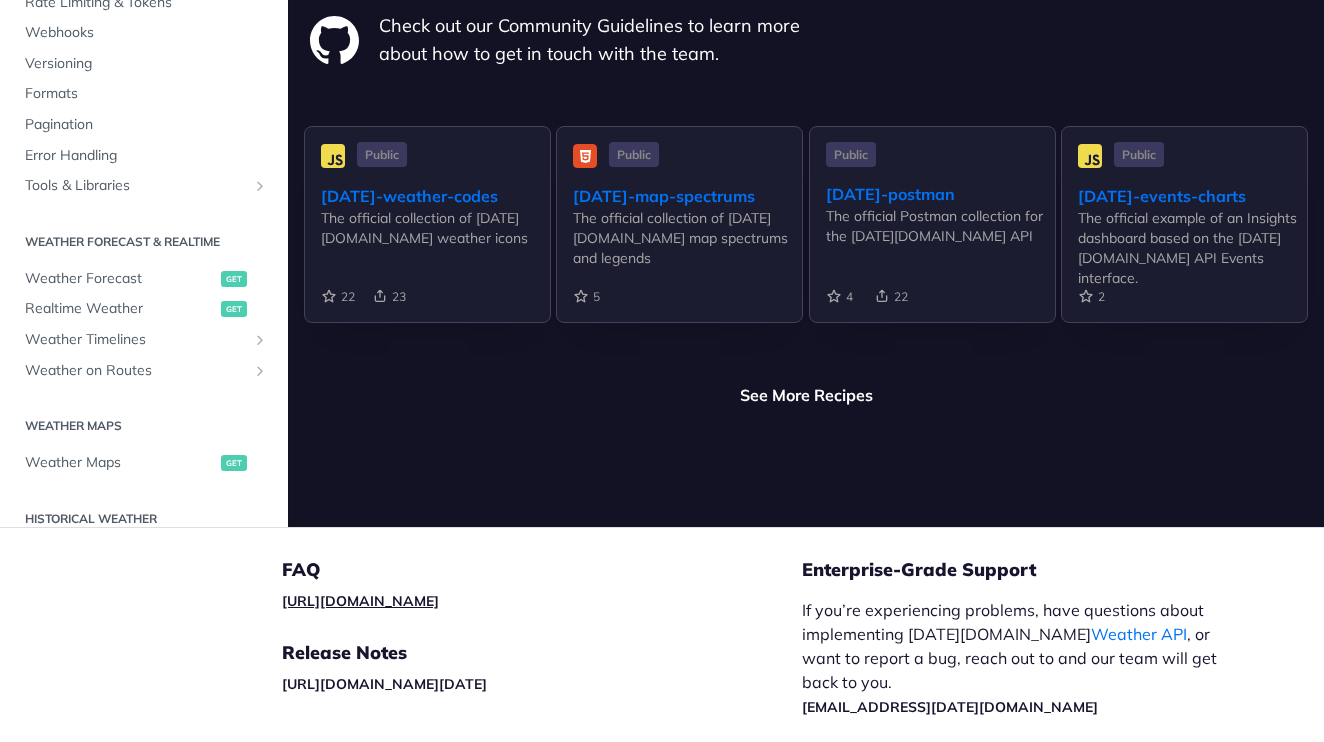 click on "[URL][DOMAIN_NAME]" at bounding box center [360, 601] 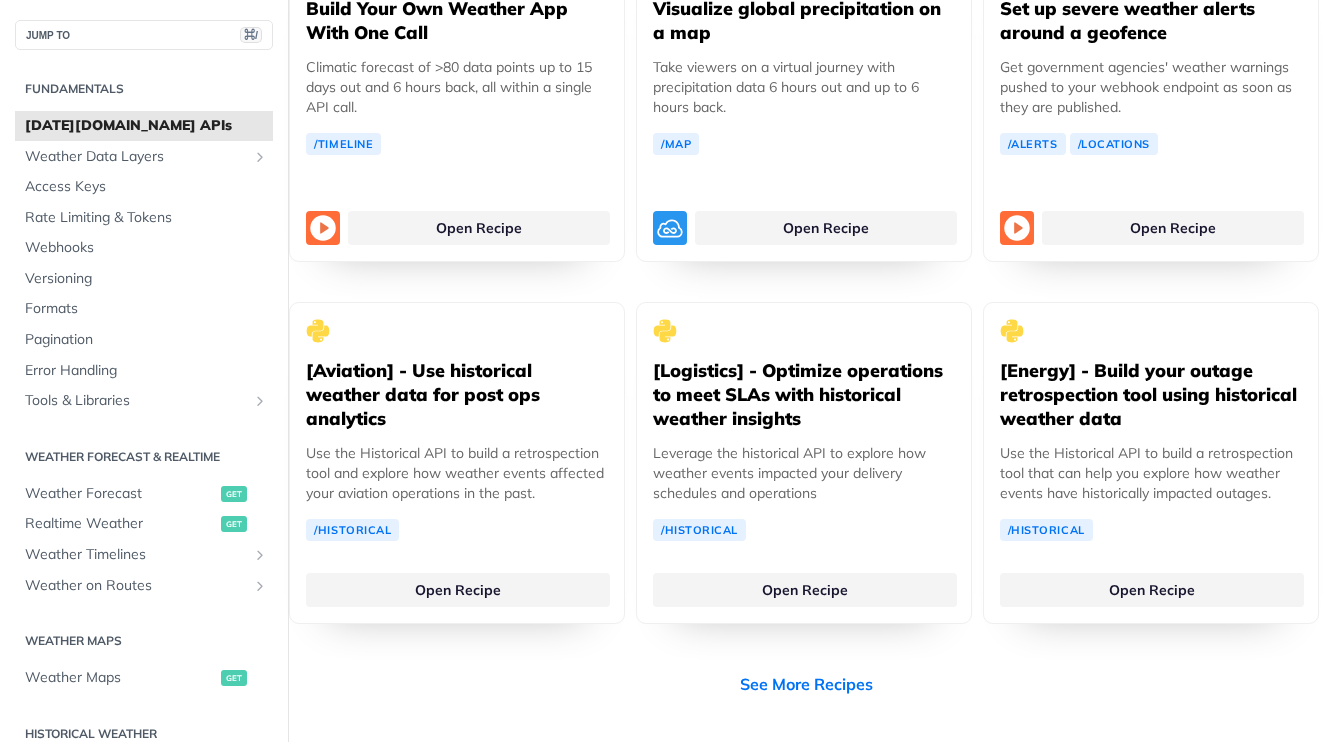 scroll, scrollTop: 4697, scrollLeft: 0, axis: vertical 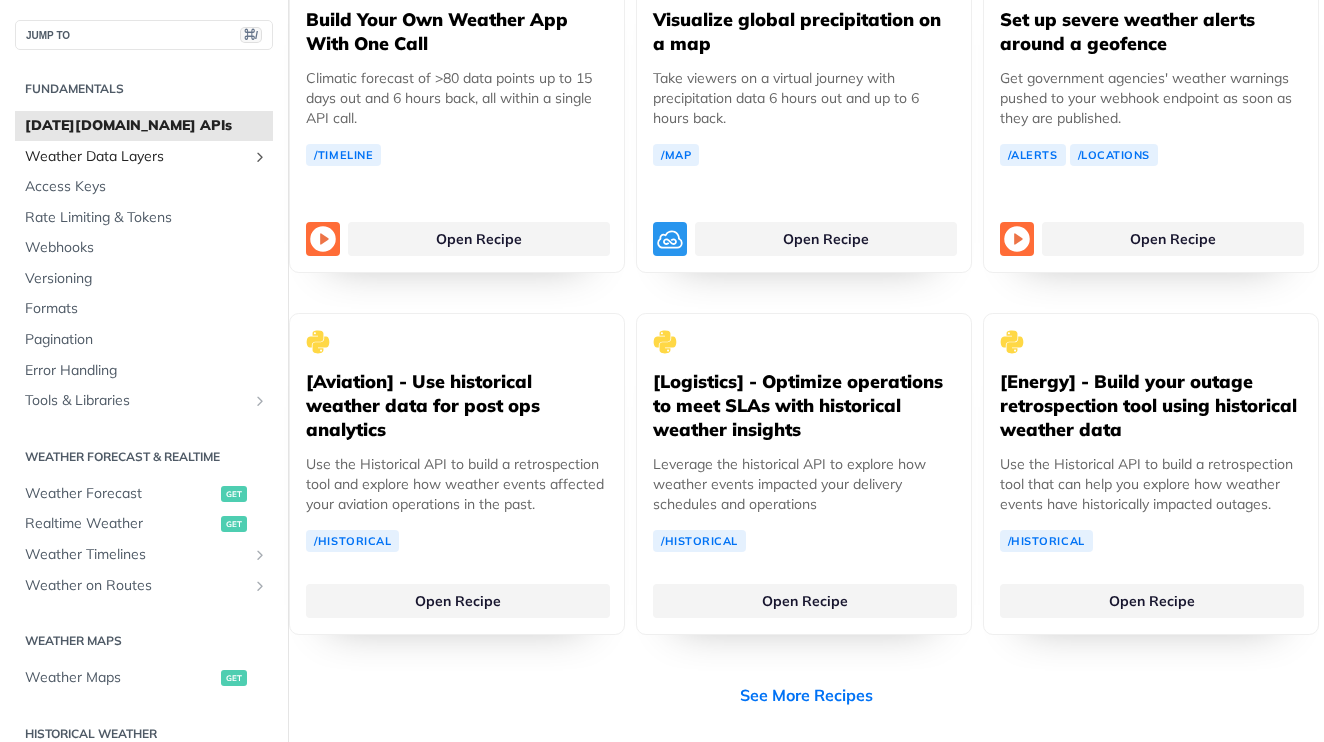 click on "Weather Data Layers" at bounding box center (136, 157) 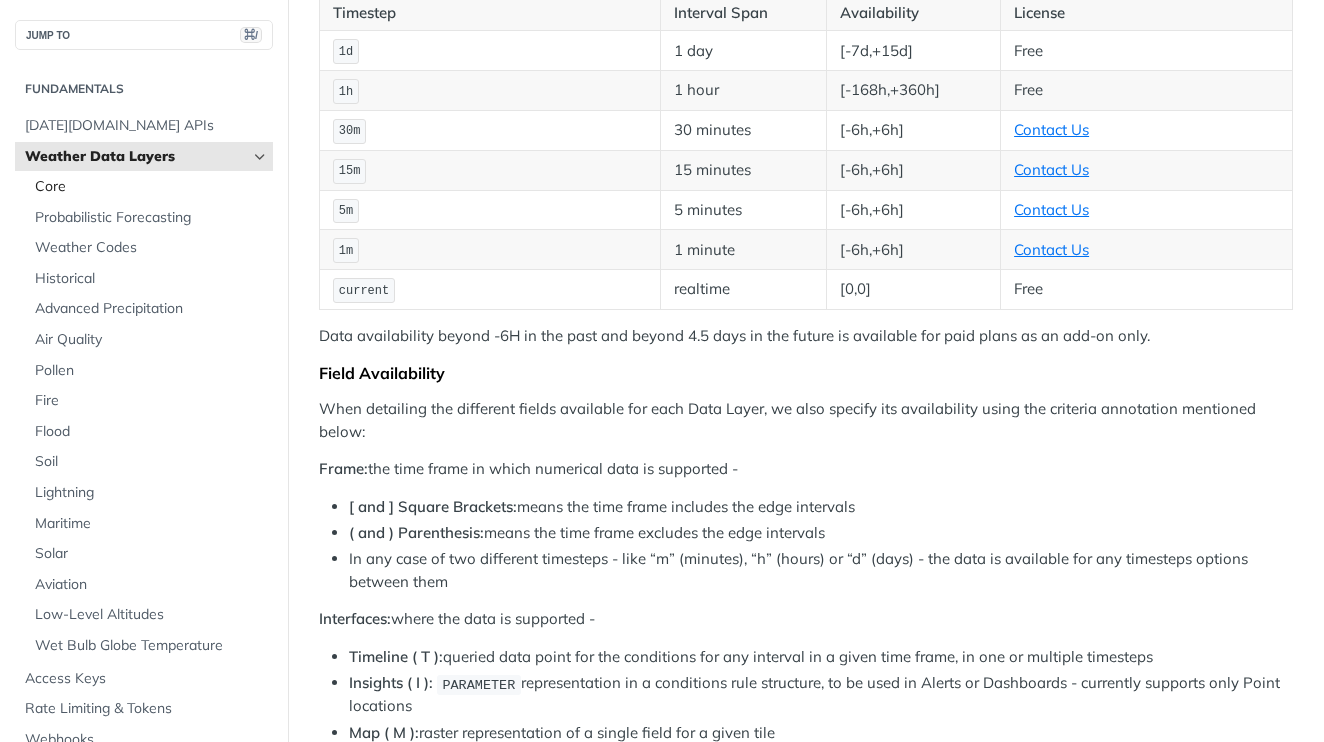 click on "Core" at bounding box center [151, 187] 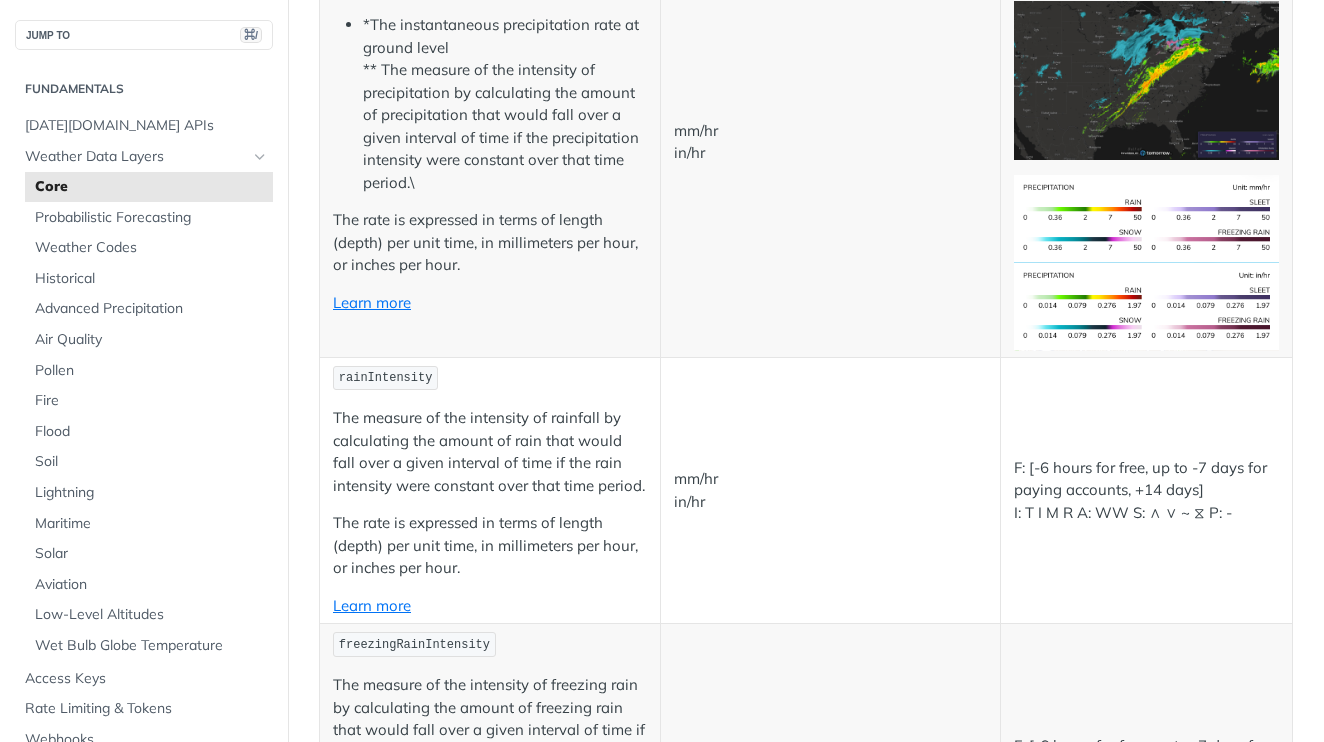 scroll, scrollTop: 3305, scrollLeft: 0, axis: vertical 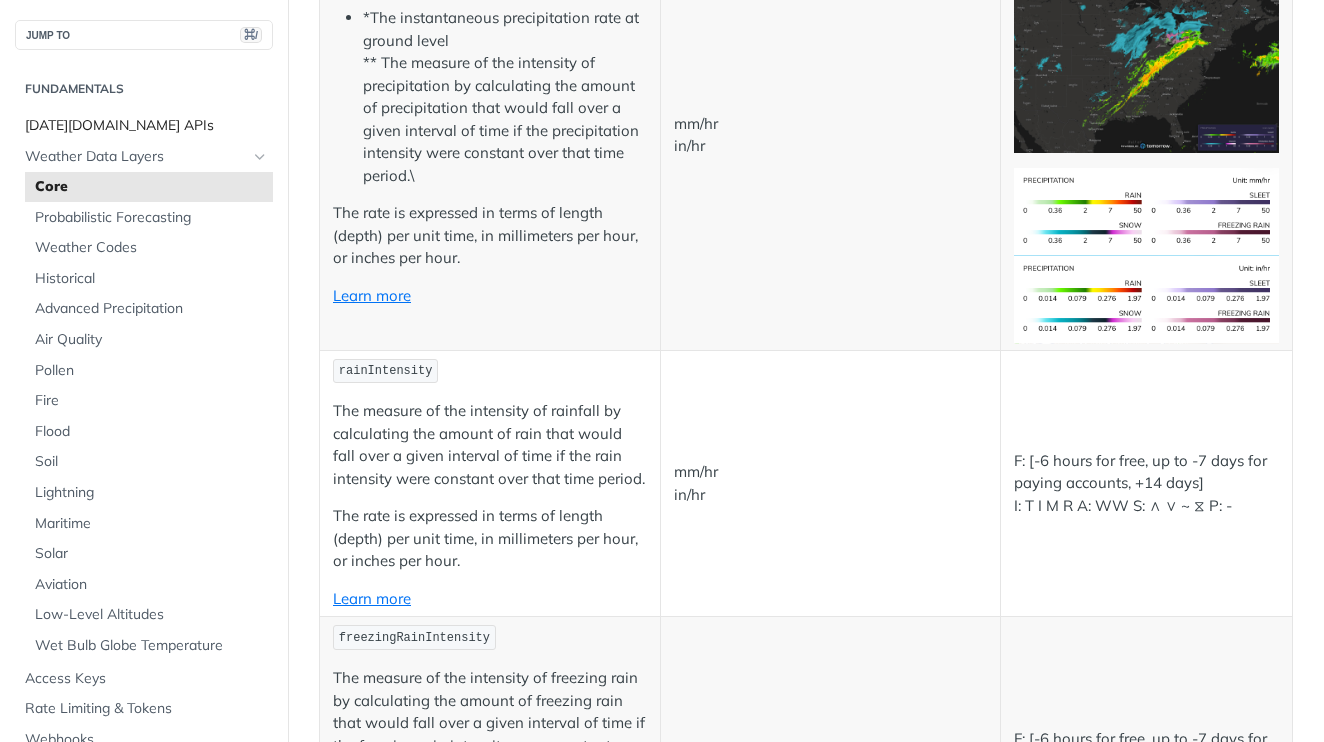 click on "[DATE][DOMAIN_NAME] APIs" at bounding box center (146, 126) 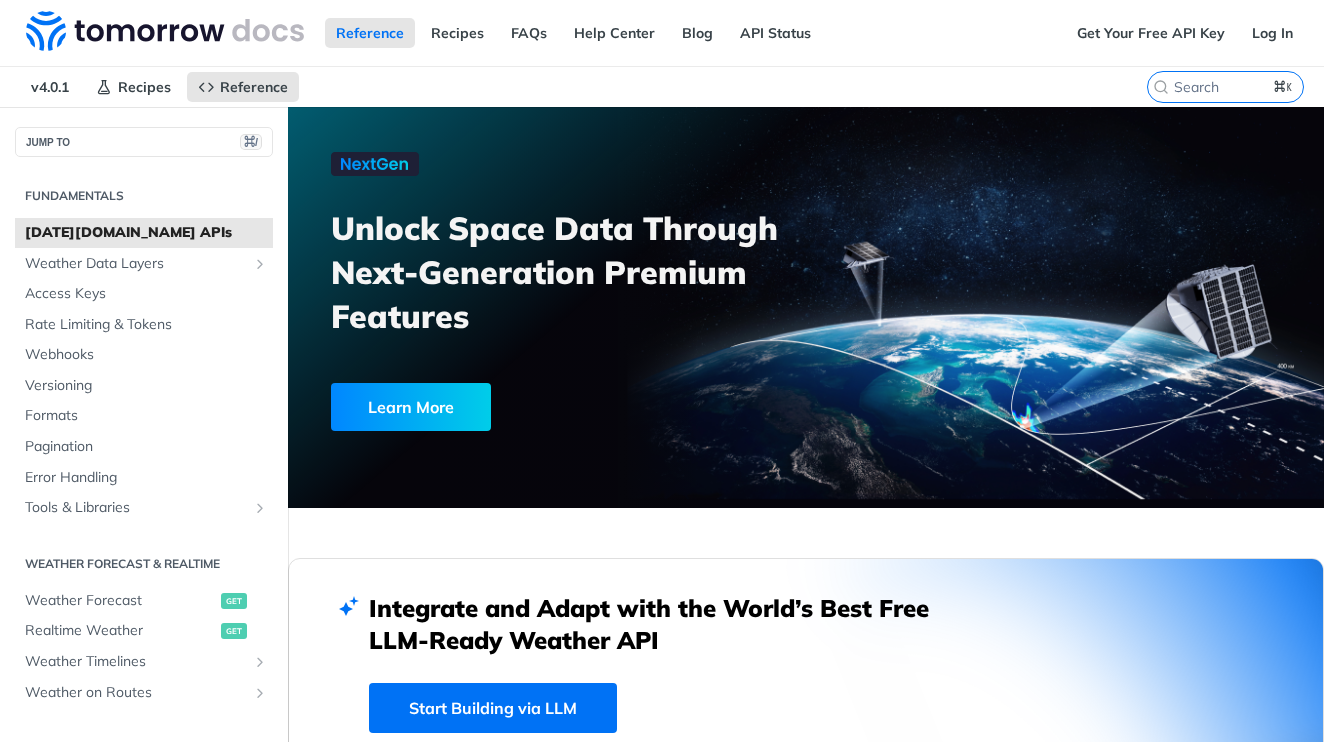 scroll, scrollTop: 0, scrollLeft: 0, axis: both 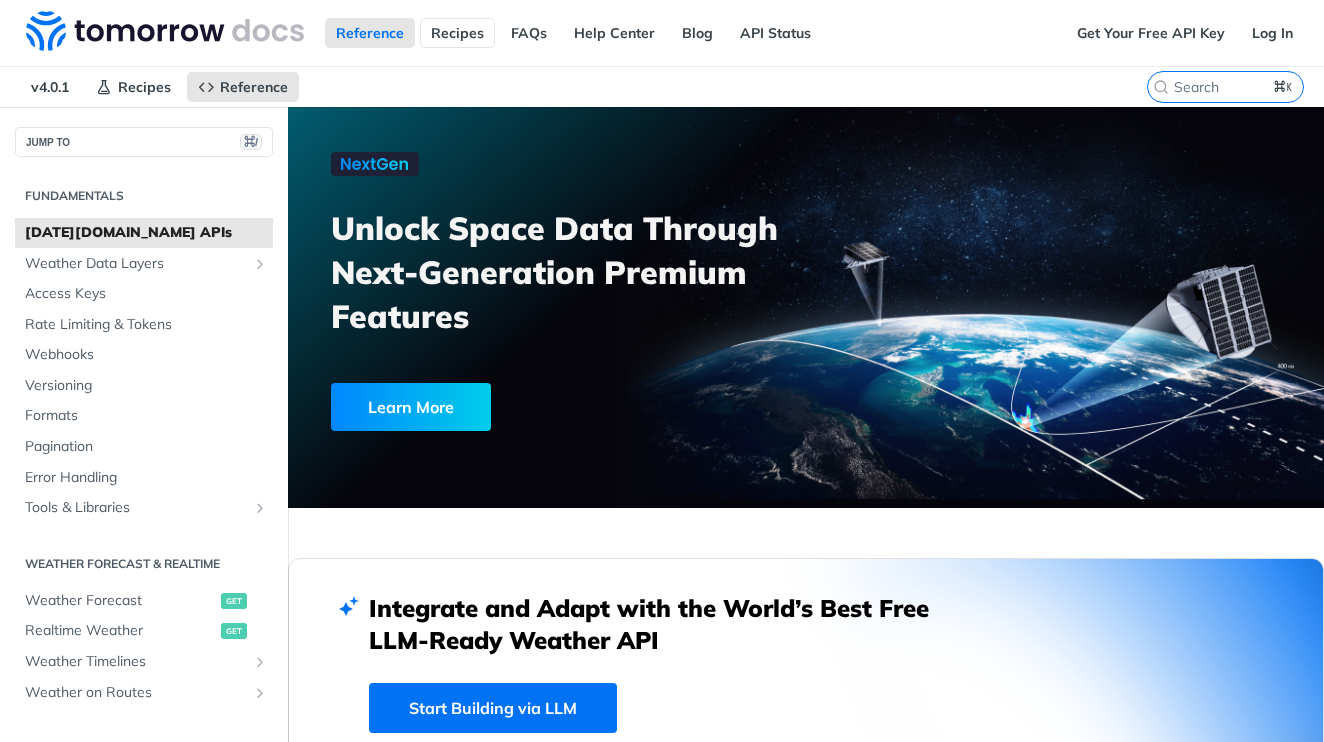 click on "Recipes" at bounding box center (457, 33) 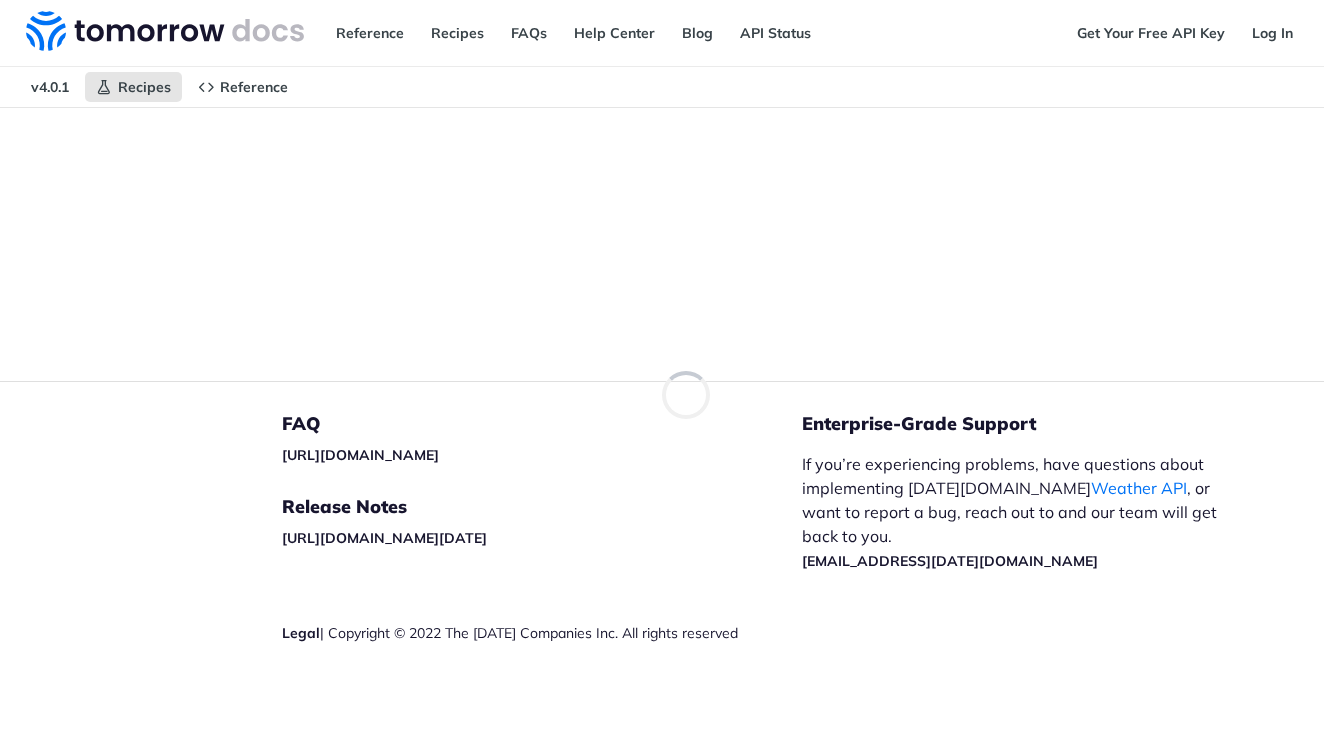 scroll, scrollTop: 0, scrollLeft: 0, axis: both 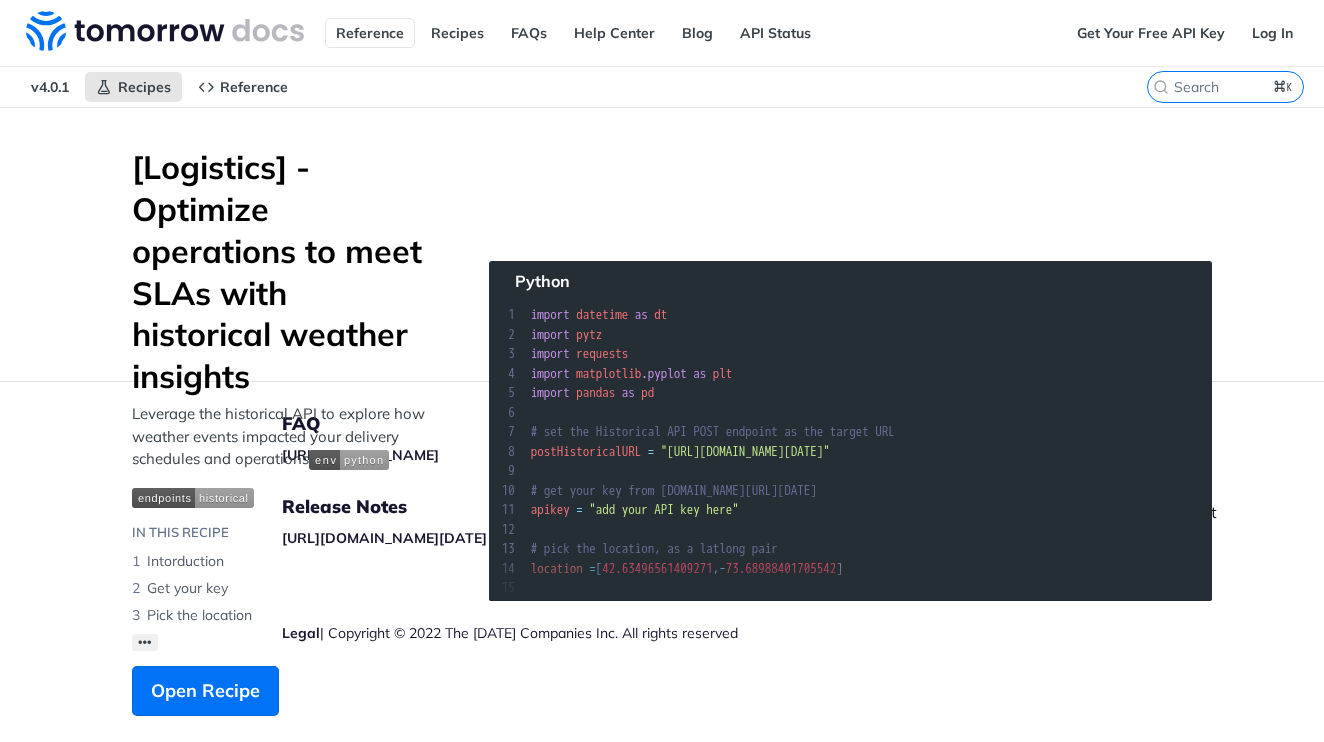 click on "Reference" at bounding box center (370, 33) 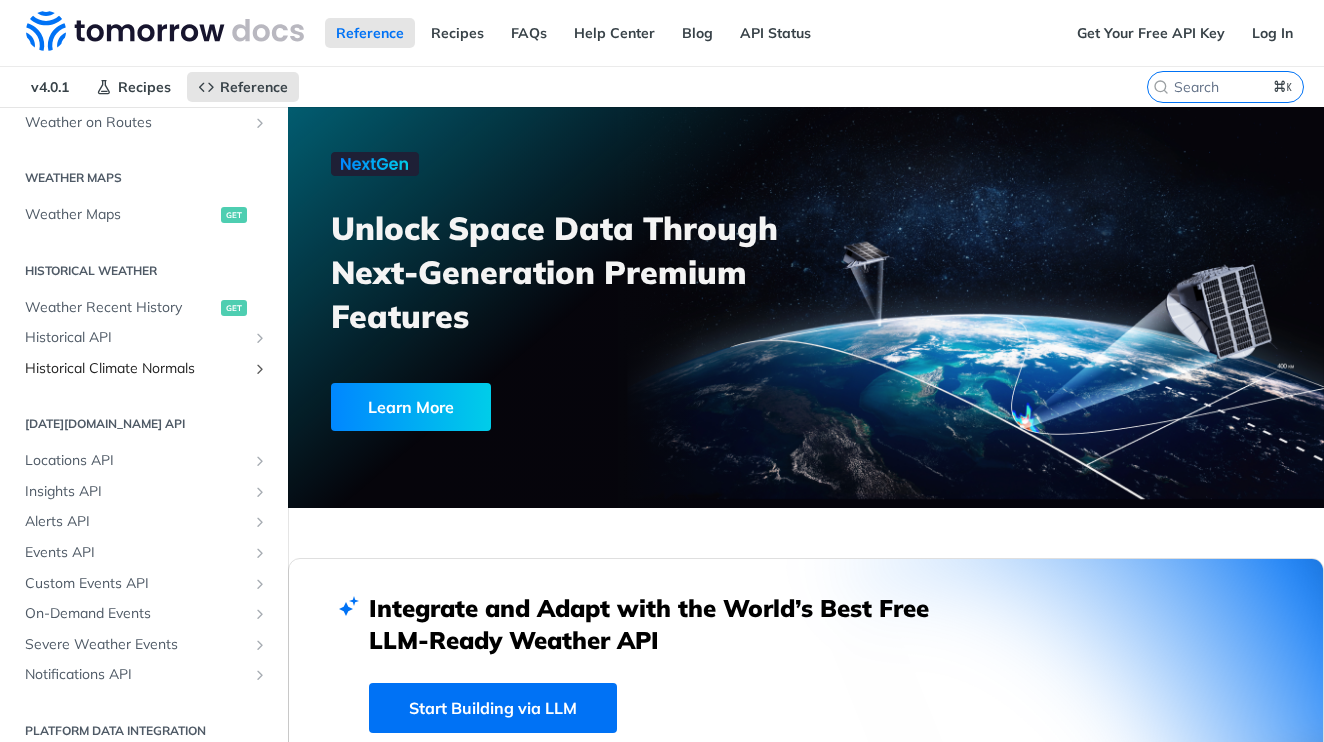 scroll, scrollTop: 569, scrollLeft: 0, axis: vertical 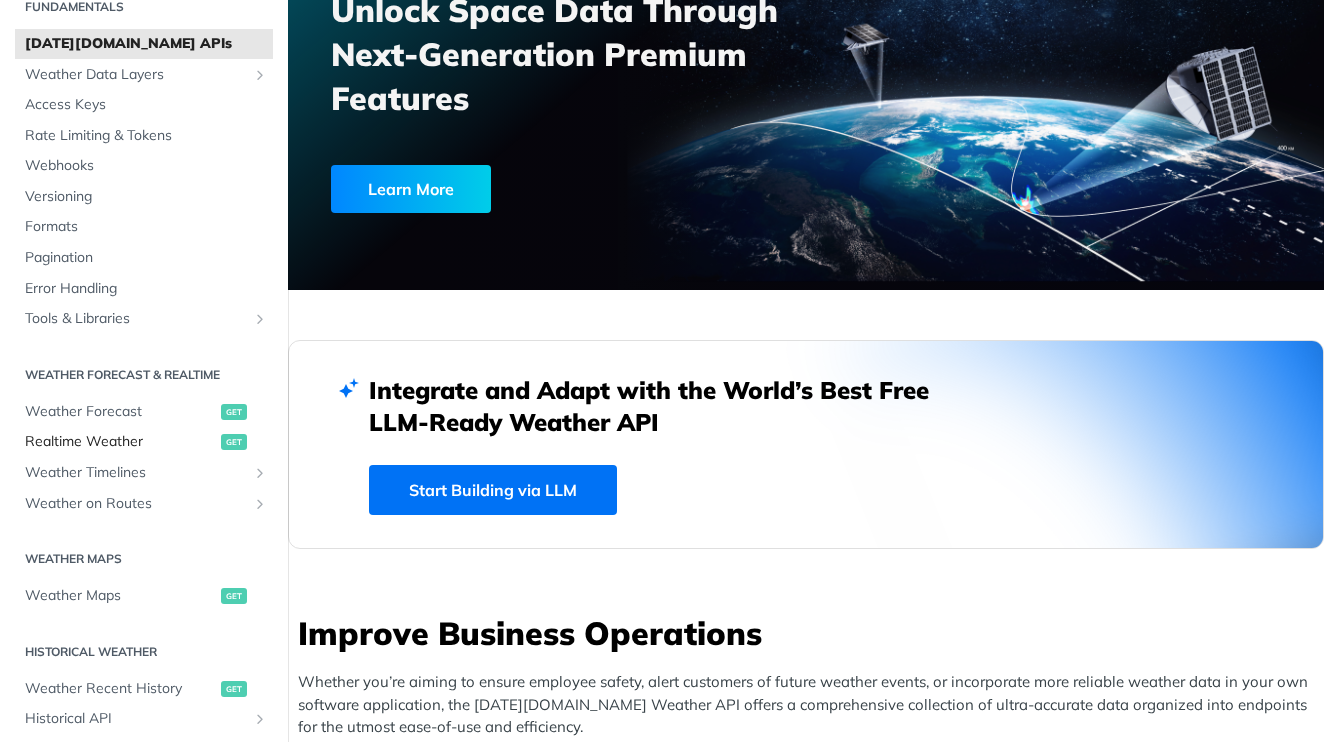 click on "Realtime Weather" at bounding box center [120, 442] 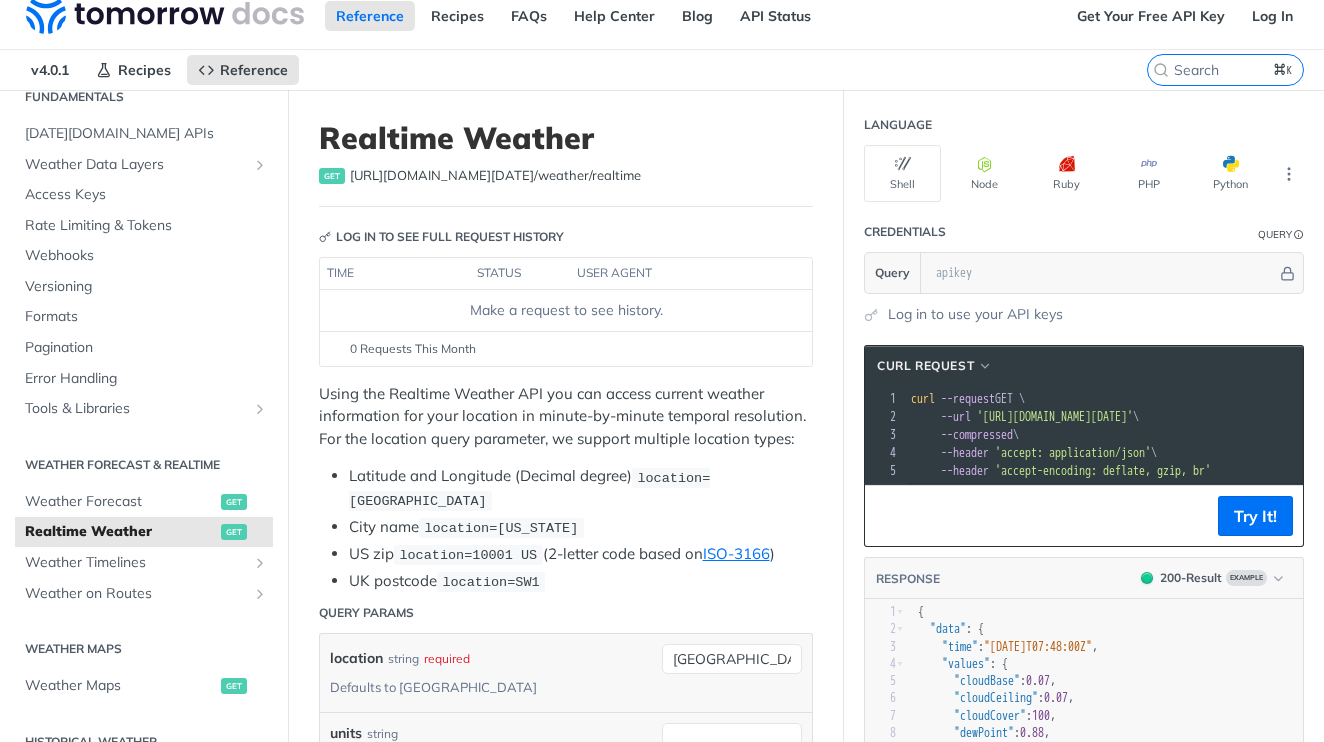 scroll, scrollTop: 0, scrollLeft: 0, axis: both 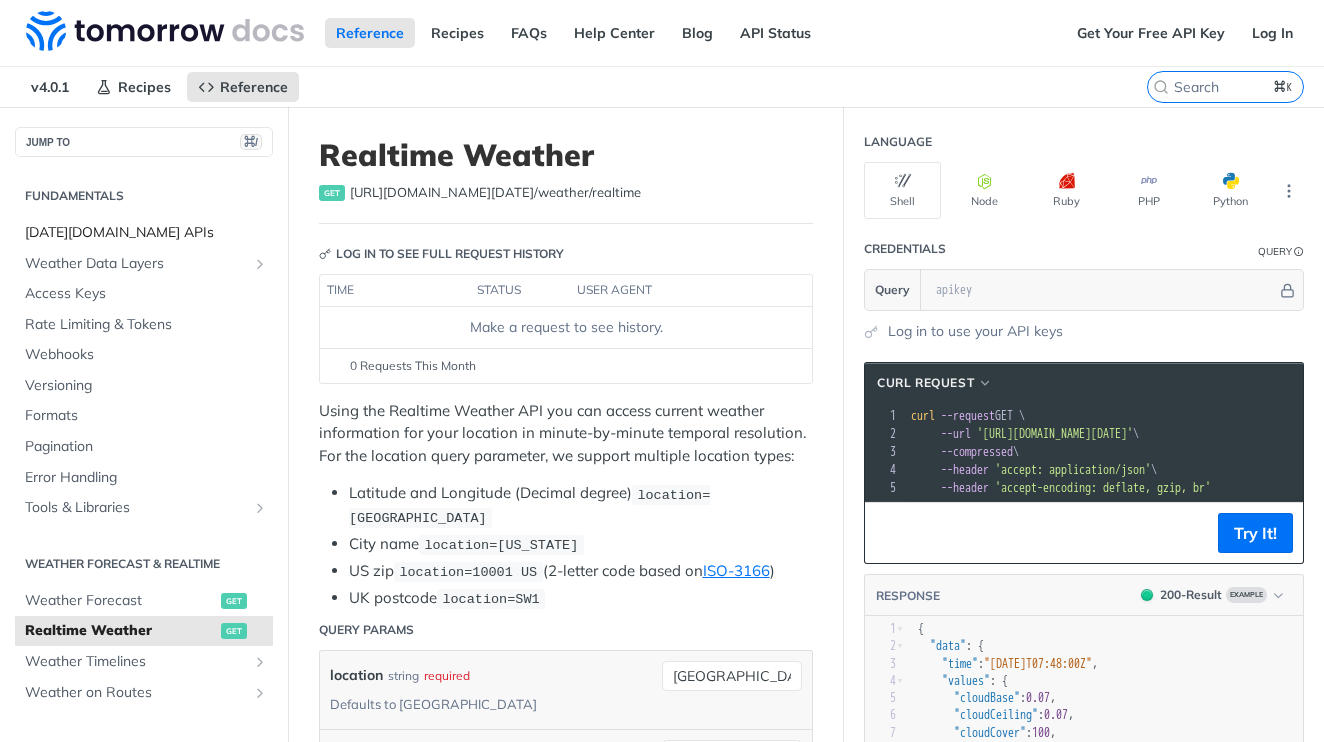 click on "[DATE][DOMAIN_NAME] APIs" at bounding box center [146, 233] 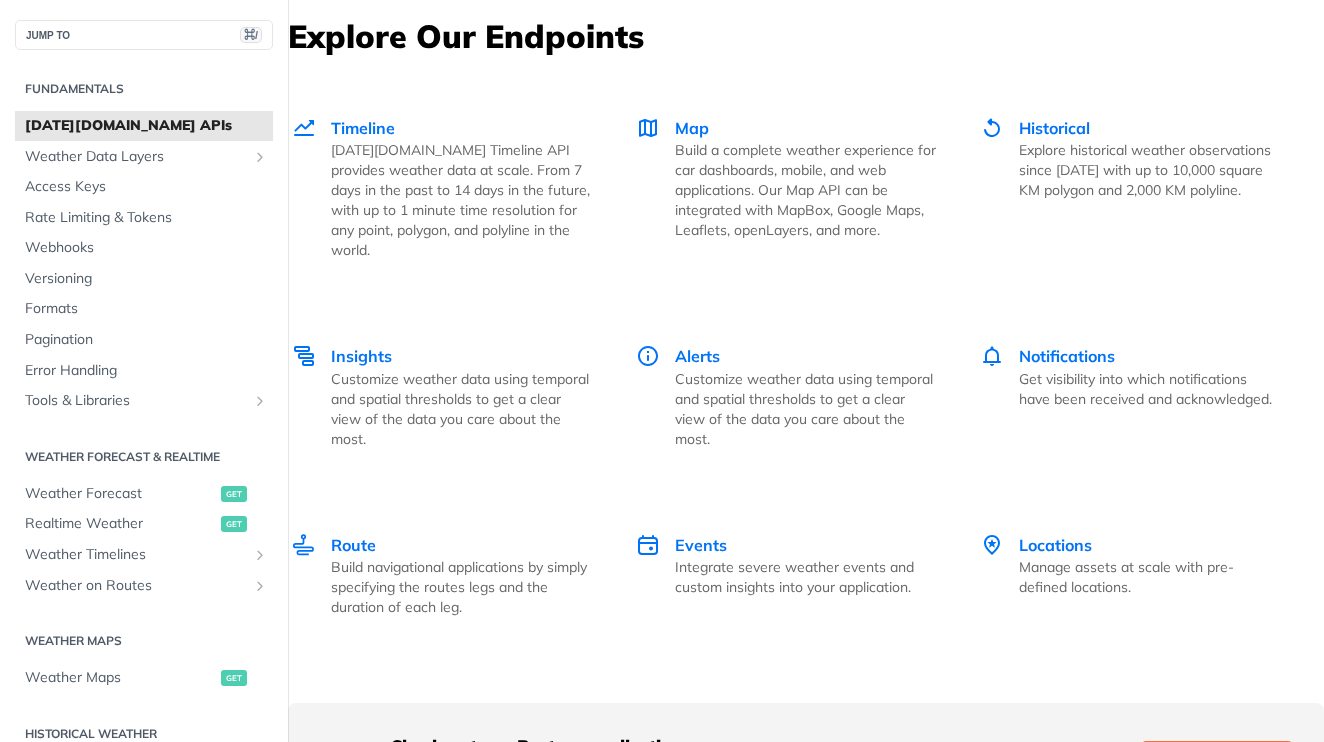 scroll, scrollTop: 3599, scrollLeft: 0, axis: vertical 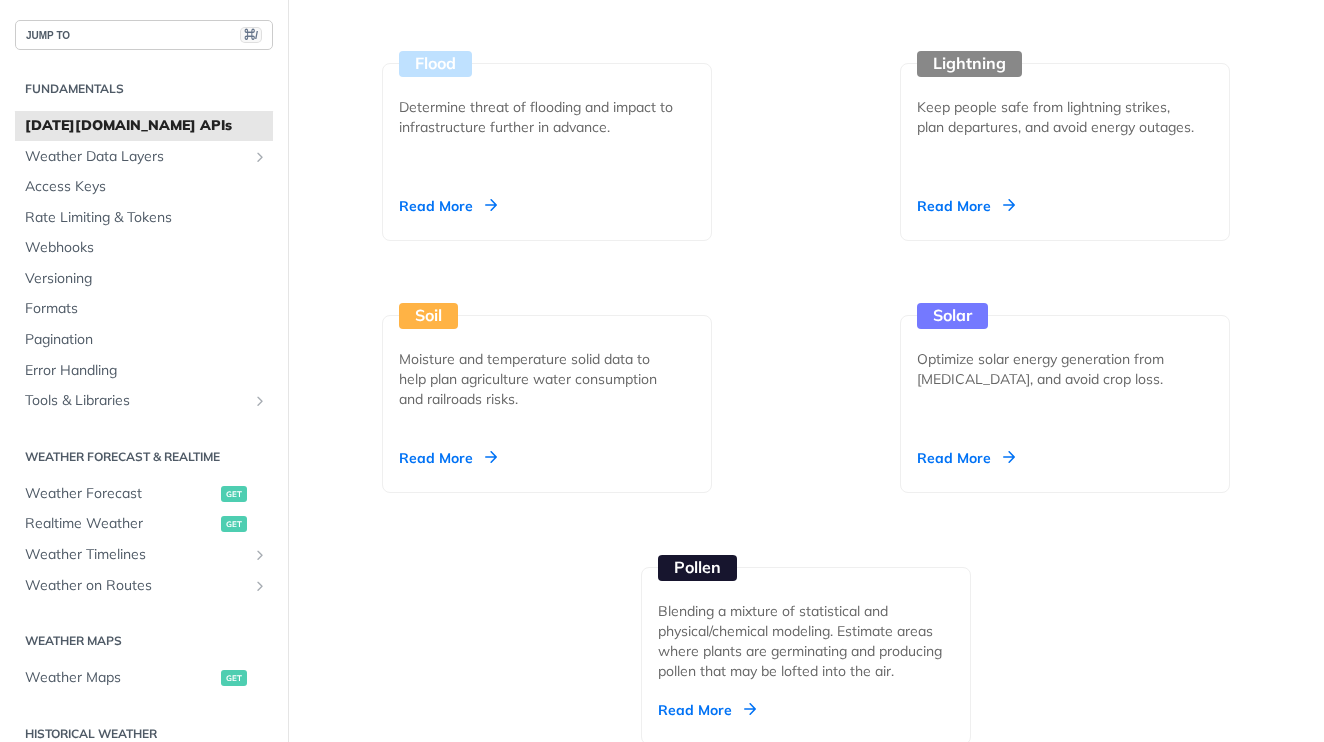 click on "JUMP TO ⌘/" at bounding box center [144, 35] 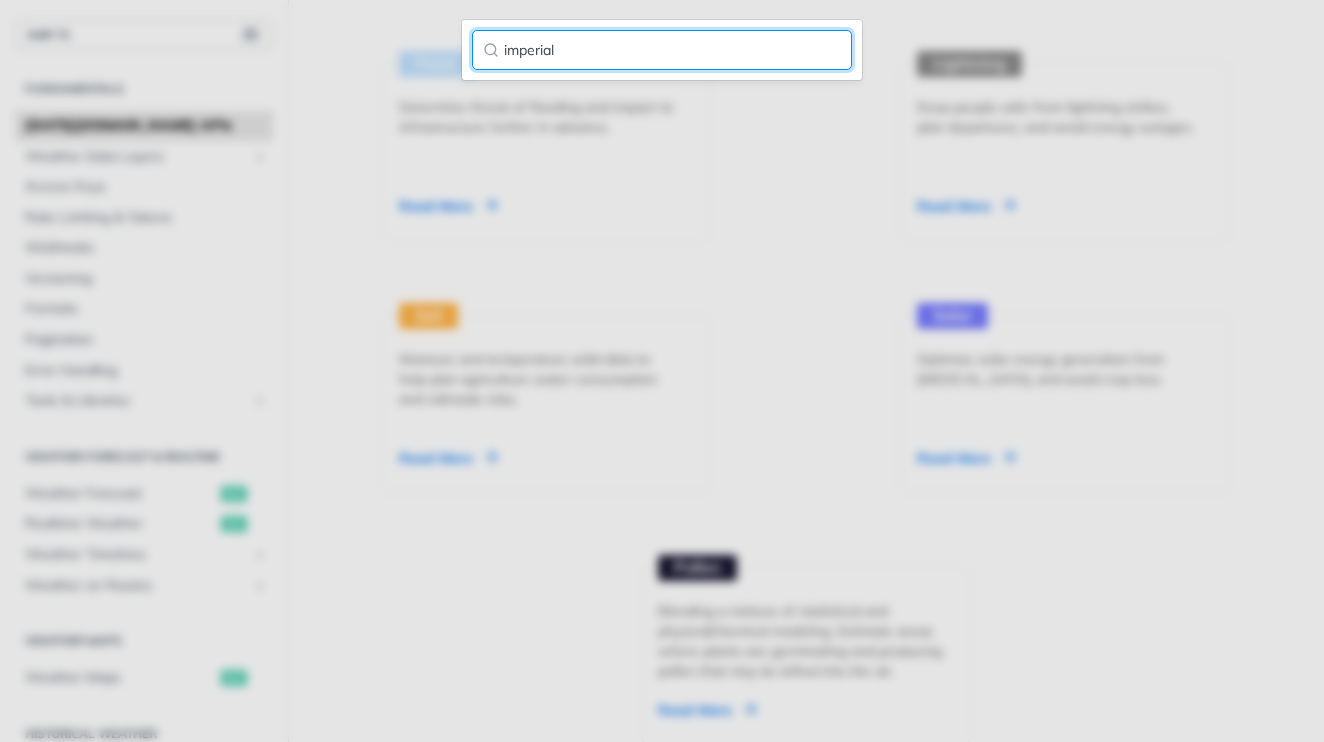 type on "imperial" 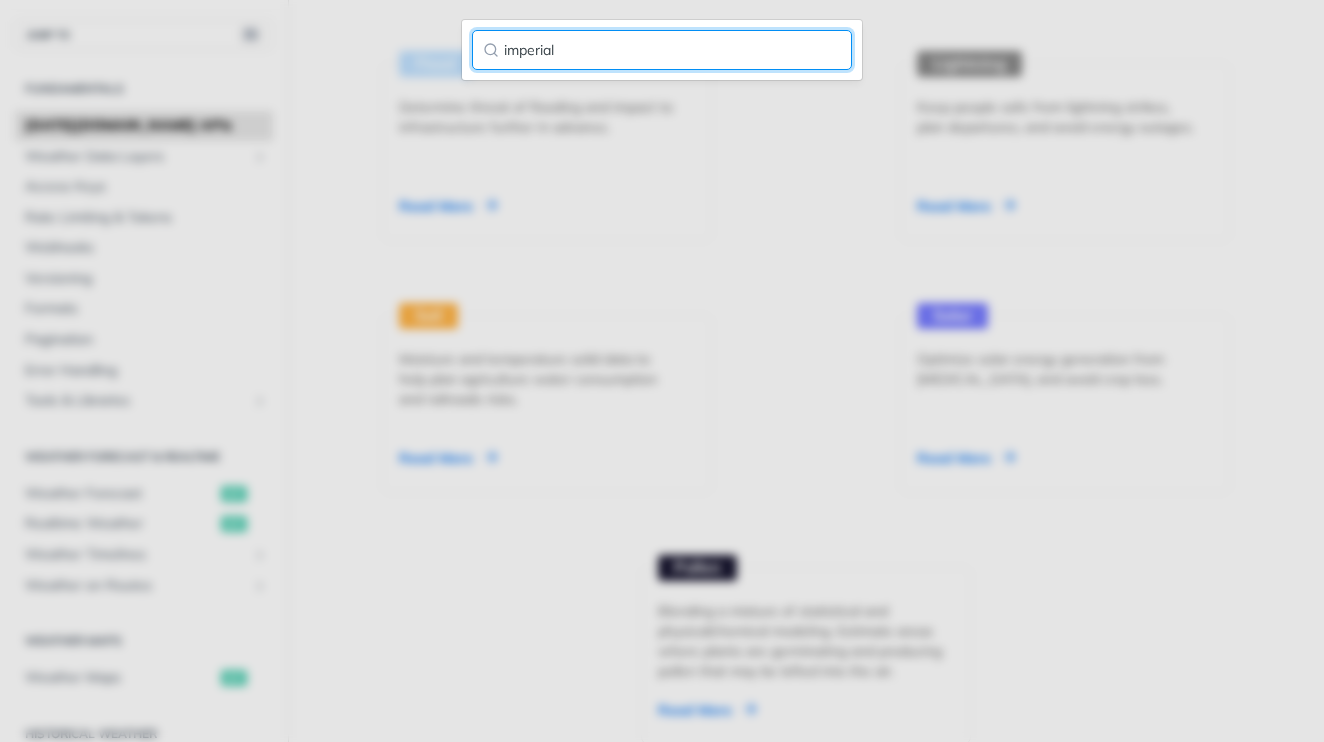 click on "imperial" at bounding box center [662, 50] 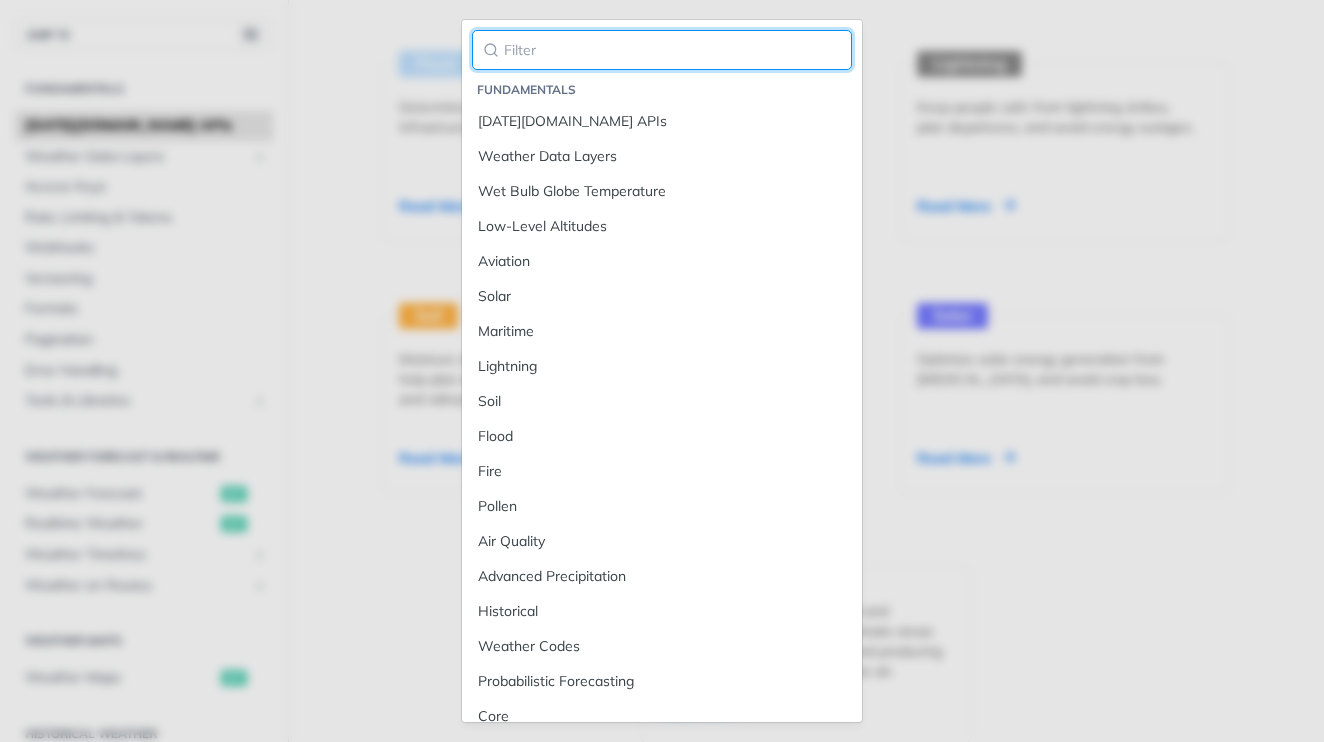 type 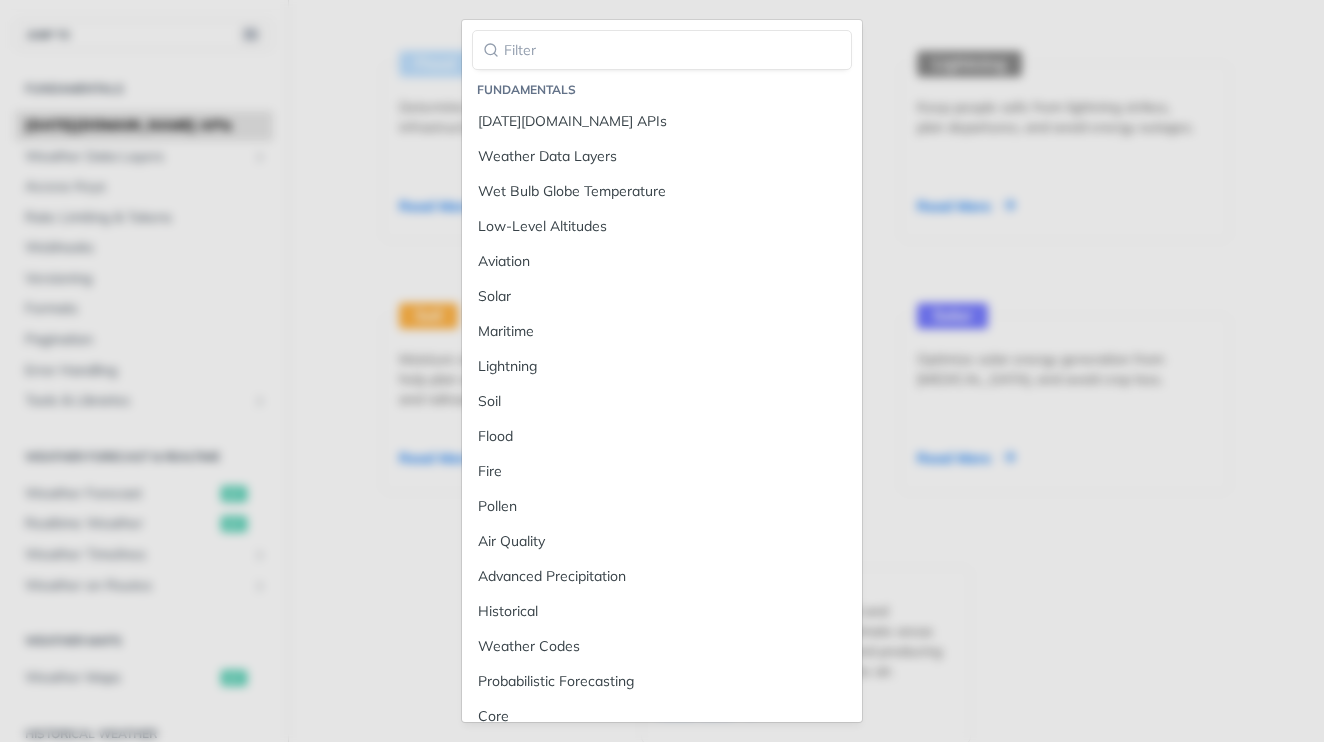 click on "JUMP TO ⌘/ Fundamentals Tomorrow.io APIs Weather Data Layers Core Probabilistic Forecasting Weather Codes Historical Advanced Precipitation Air Quality Pollen Fire Flood Soil Lightning Maritime Solar Aviation Low-Level Altitudes Wet Bulb Globe Temperature Access Keys Rate Limiting & Tokens Webhooks Versioning Formats Pagination Error Handling Tools & Libraries Postman Collection Sample Code Community Projects Weather Forecast & realtime Weather Forecast get Realtime Weather get Weather Timelines Retrieve Timelines post Weather on Routes Retrieve a Route post Weather Maps Weather Maps get Historical Weather Weather Recent History get Historical API Retrieve Historical Weather post Historical Climate Normals Retrieve Climate Normals post Tomorrow.io API Locations API List Locations get Create a Location post Retrieve a Location get Update a Location put Delete a Location delete Add Location Tags post Remove Location Tags post Insights API Templates List Insights get Create an Insight post Retrieve an Insight" at bounding box center [662, 387] 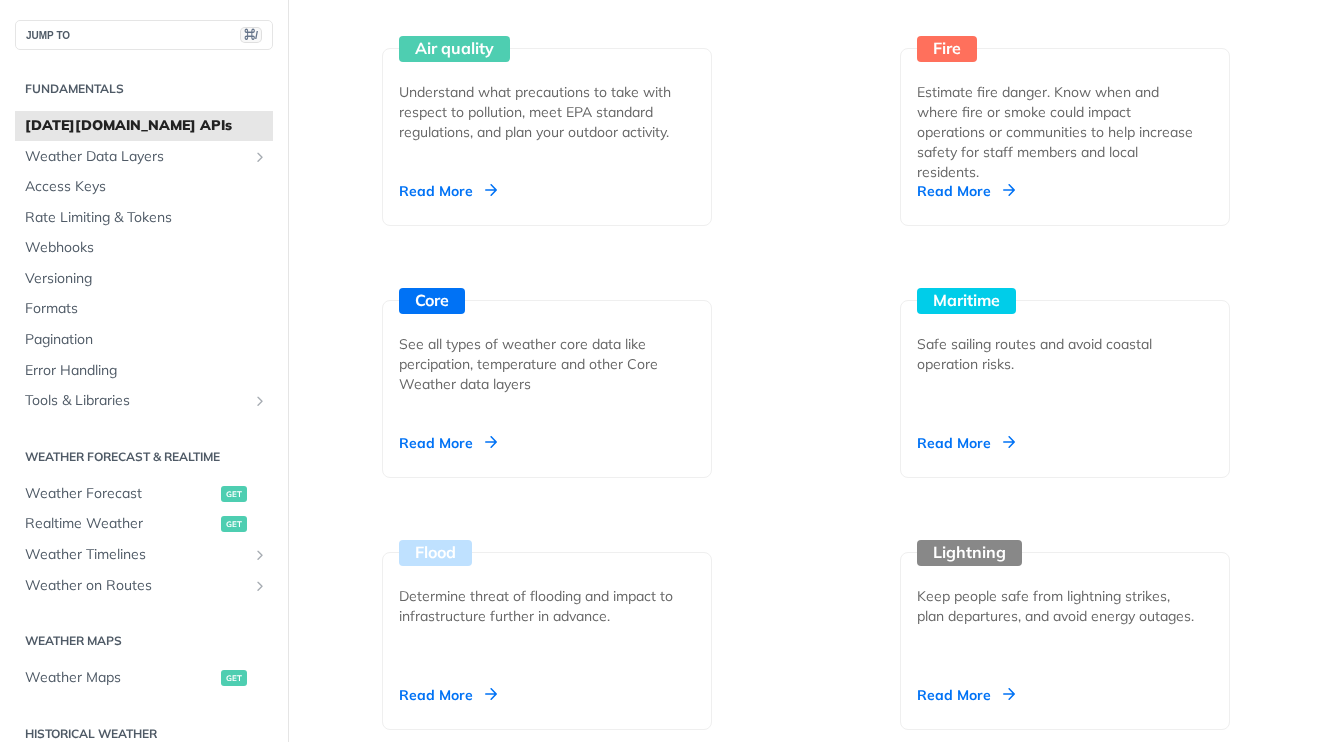 scroll, scrollTop: 1695, scrollLeft: 0, axis: vertical 